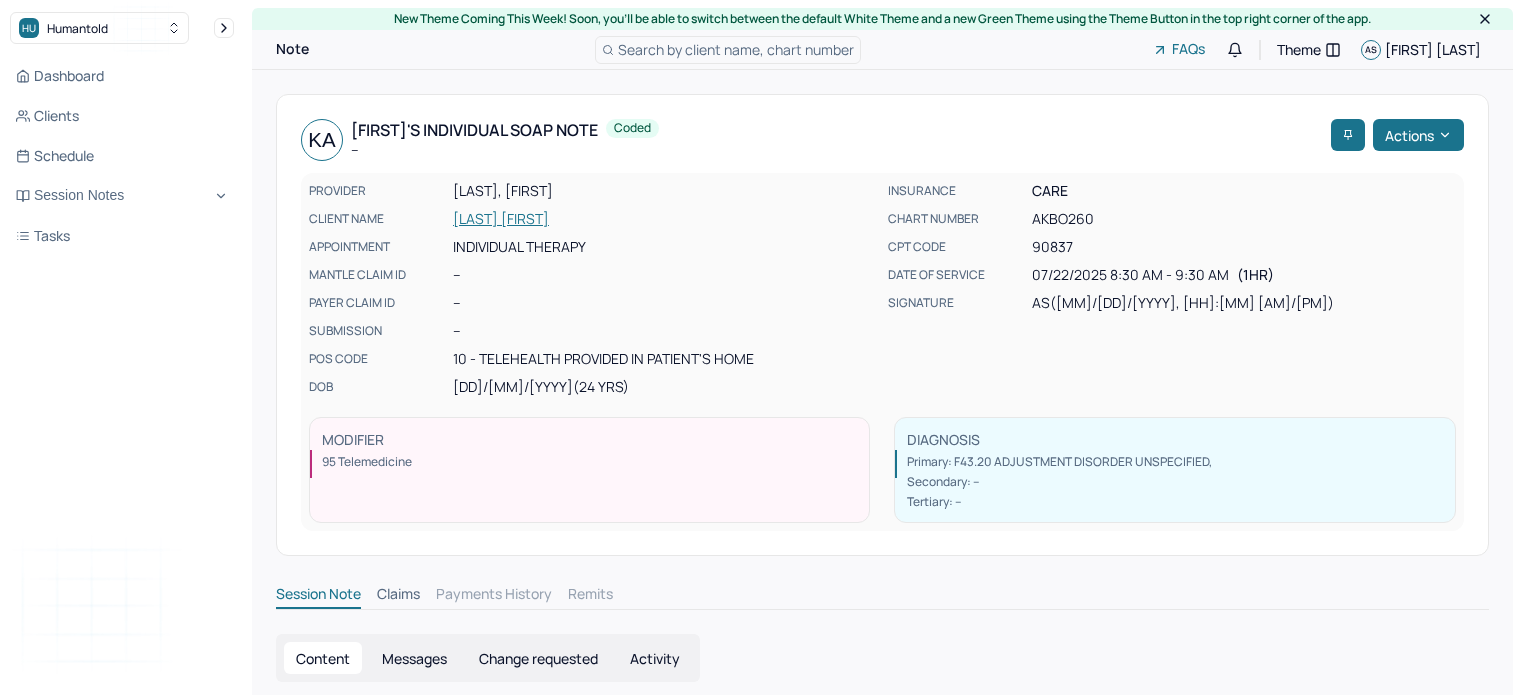 scroll, scrollTop: 0, scrollLeft: 0, axis: both 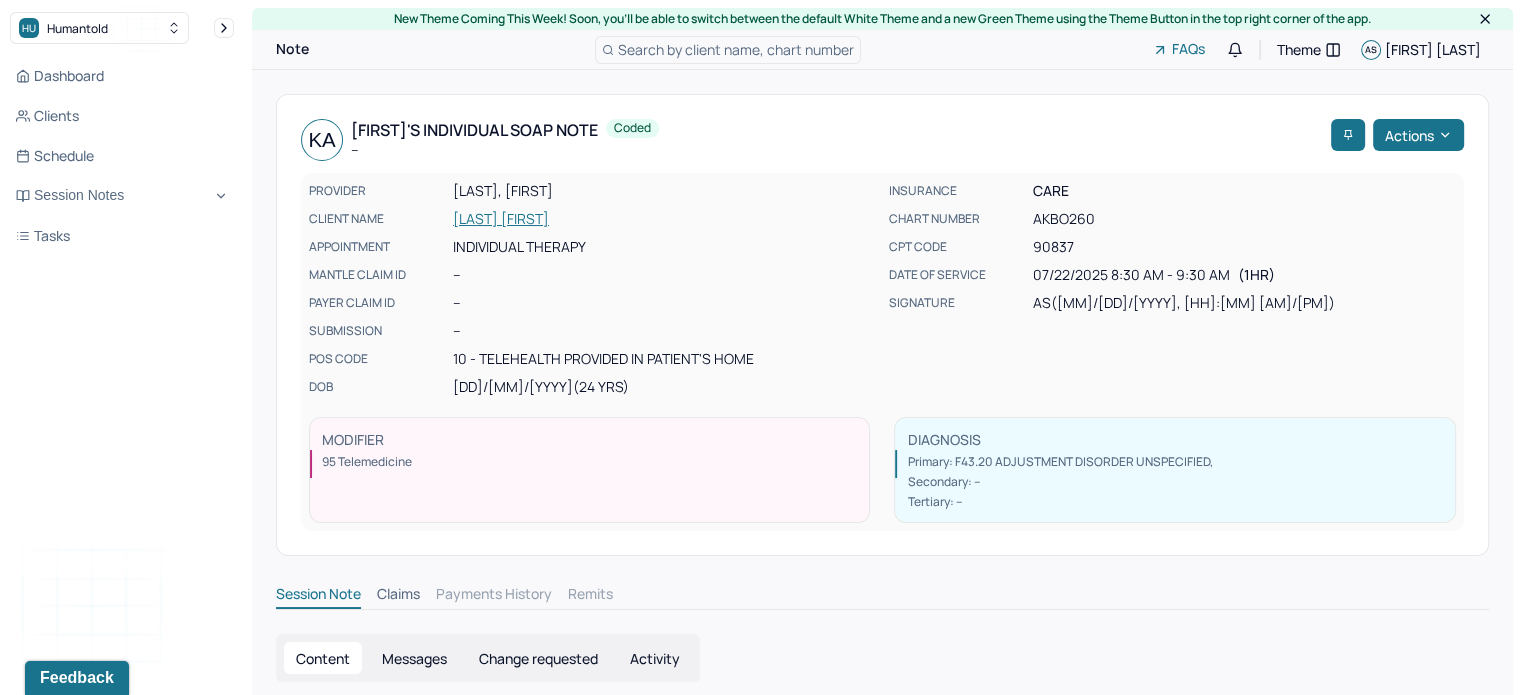 click on "Dashboard Clients Schedule Session Notes Tasks" at bounding box center [122, 156] 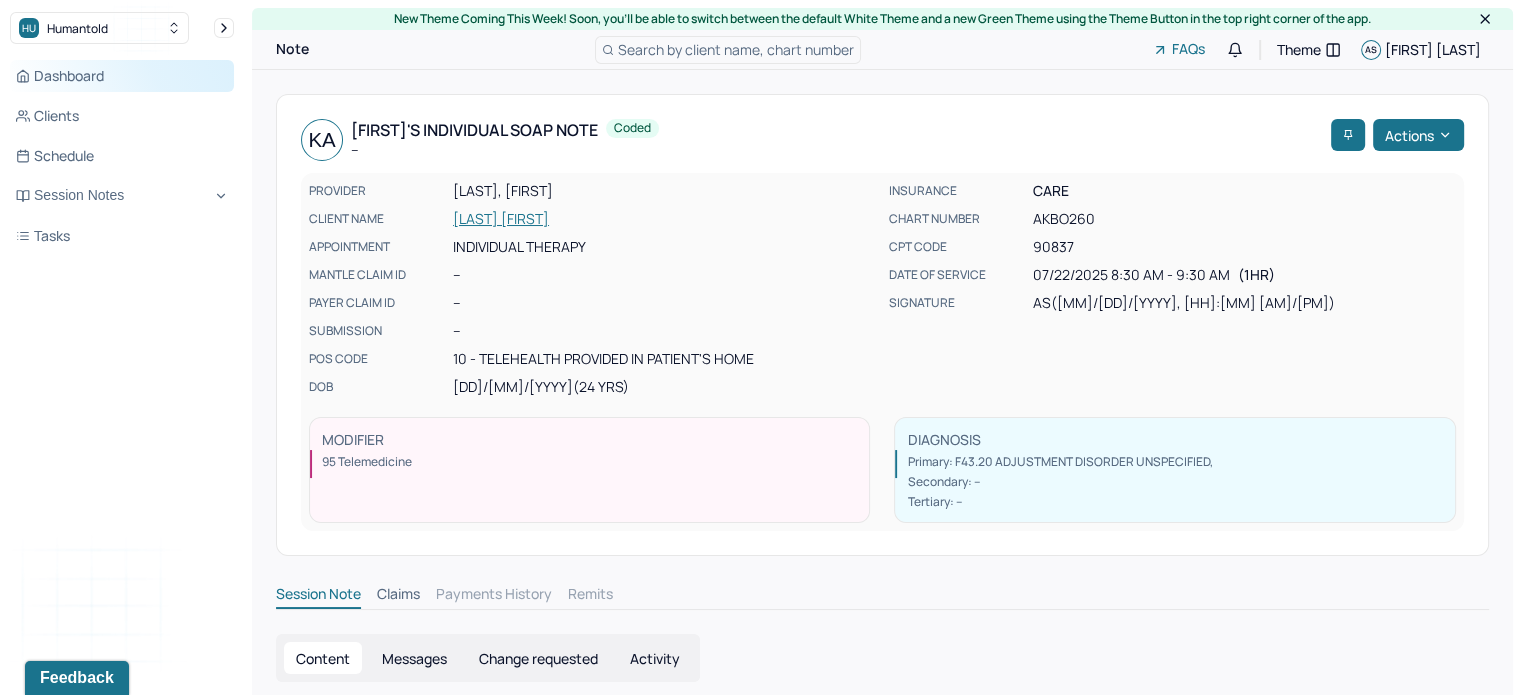 click on "Dashboard" at bounding box center (122, 76) 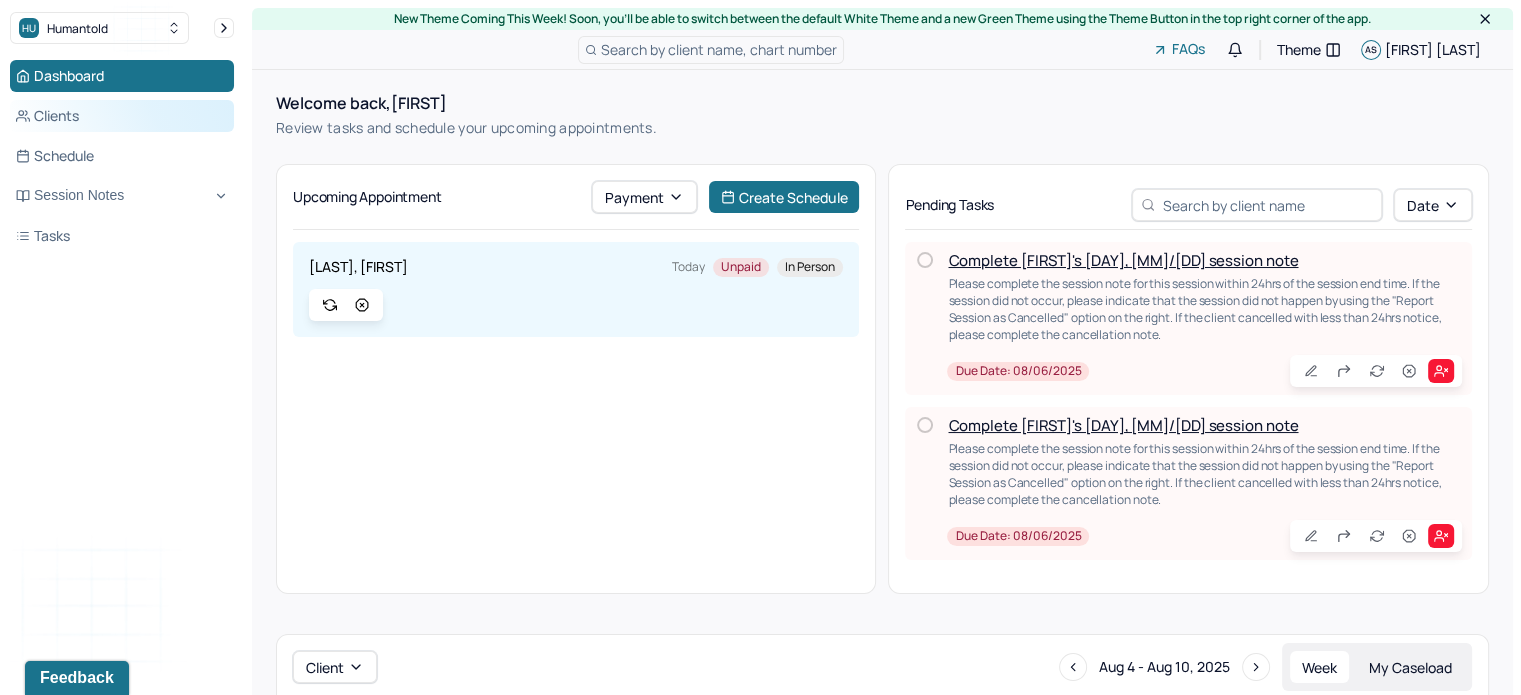 click on "Clients" at bounding box center [122, 116] 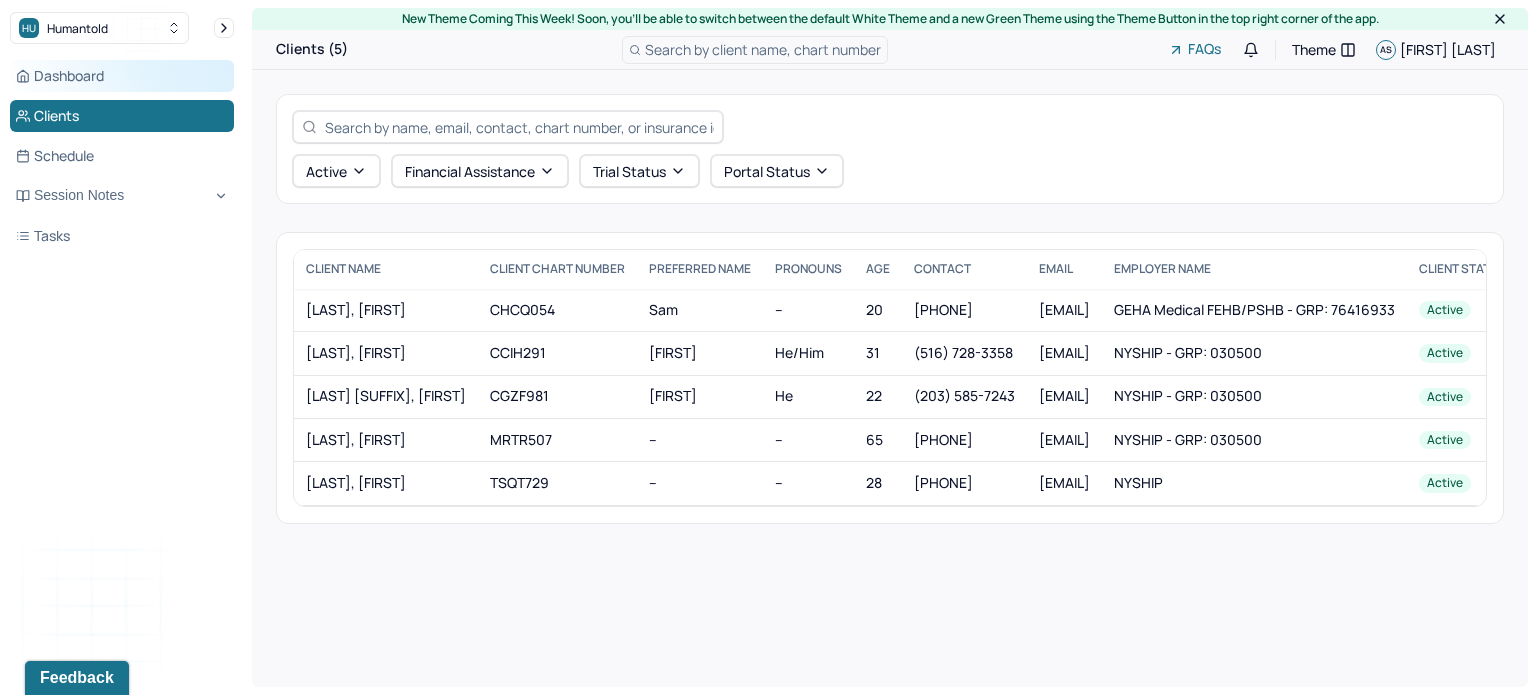 click on "Dashboard" at bounding box center [122, 76] 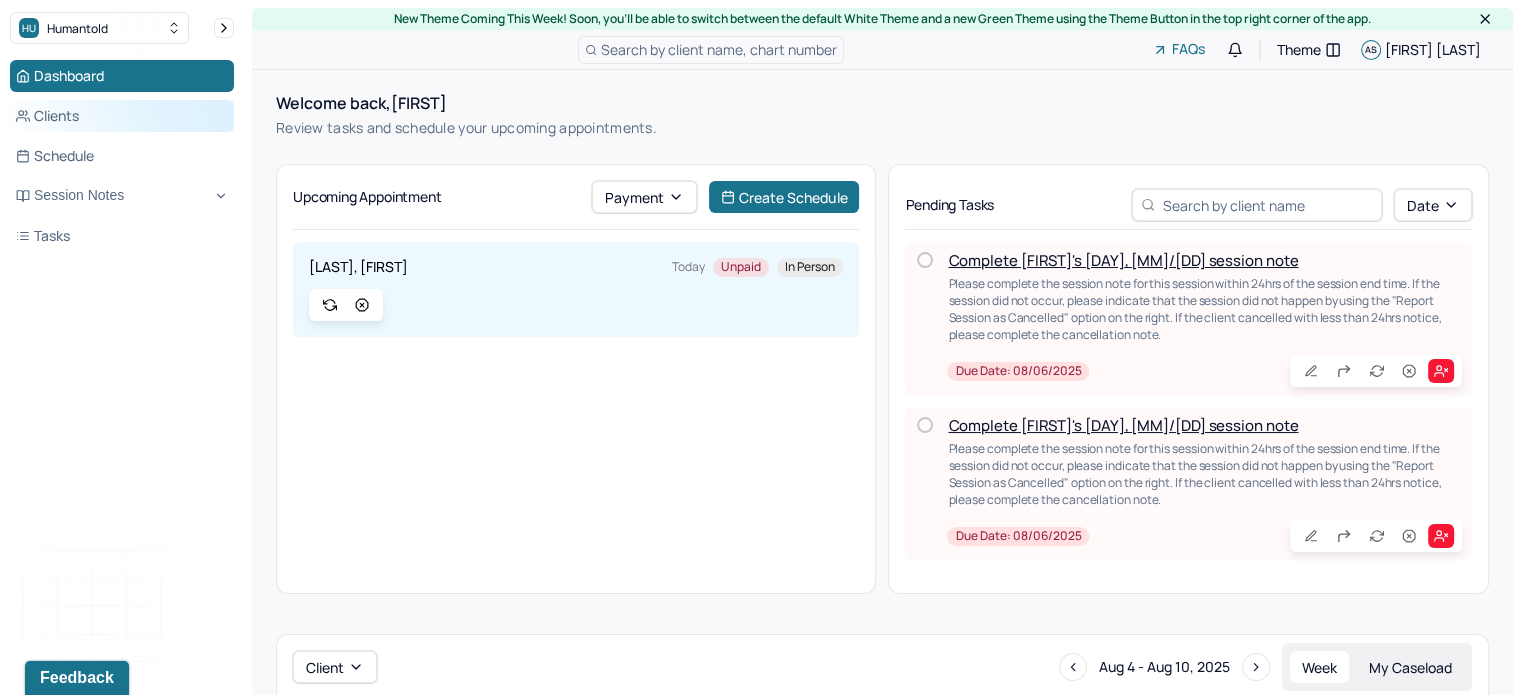 click on "Clients" at bounding box center (122, 116) 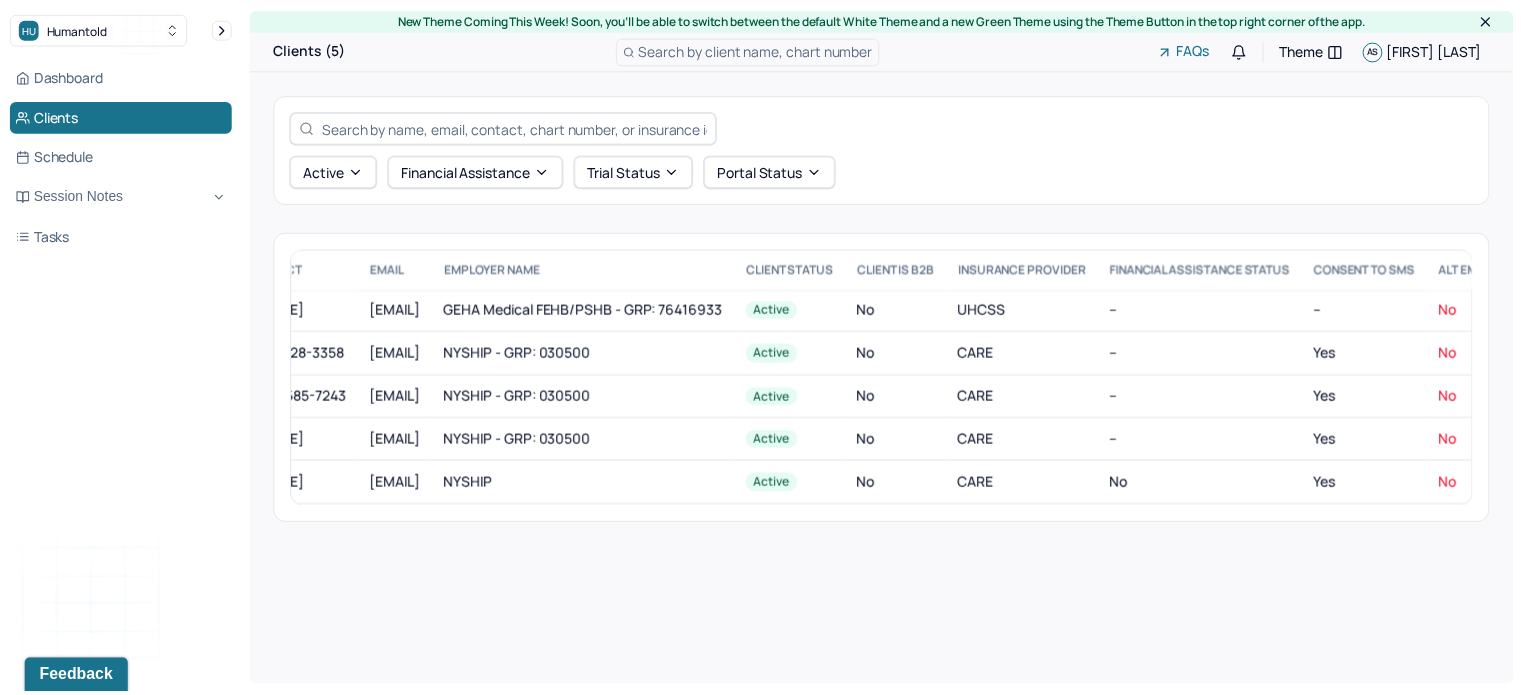 scroll, scrollTop: 0, scrollLeft: 0, axis: both 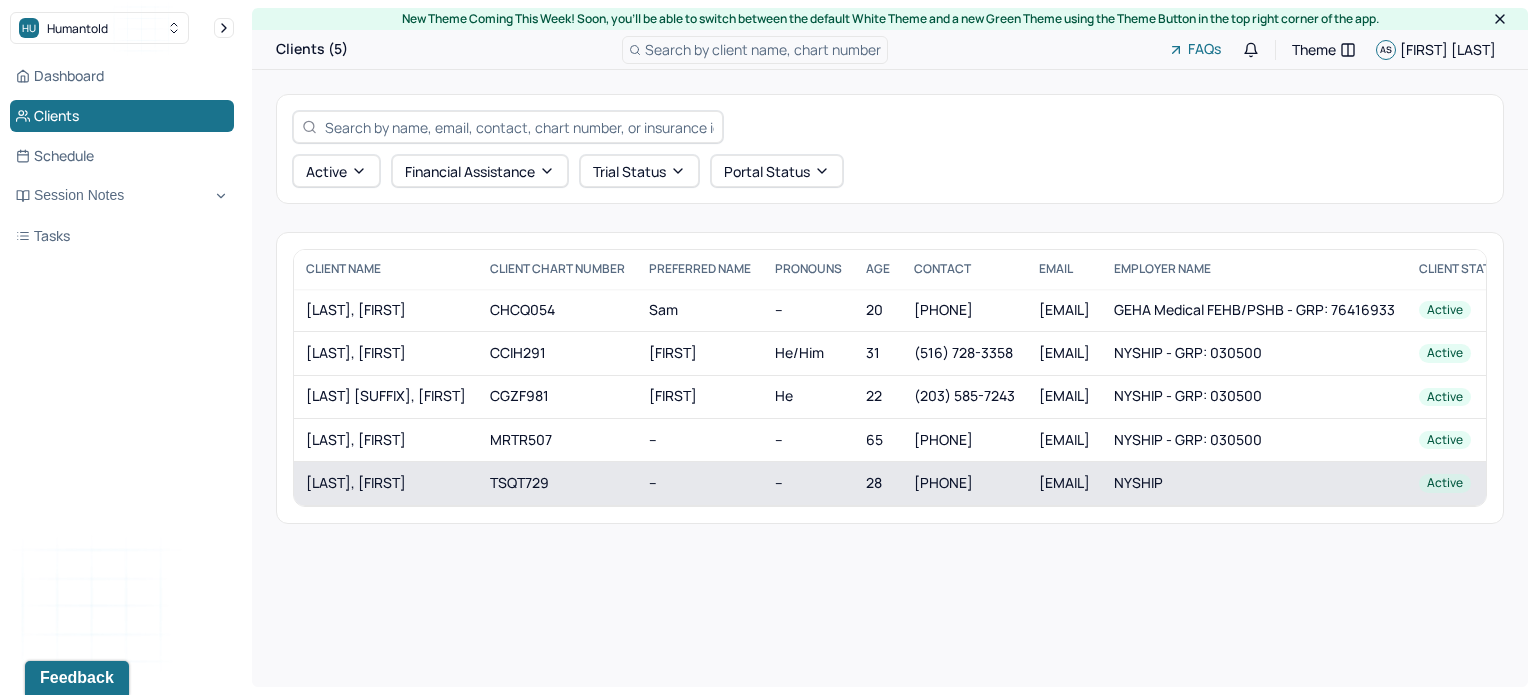click on "[LAST], [FIRST]" at bounding box center [386, 483] 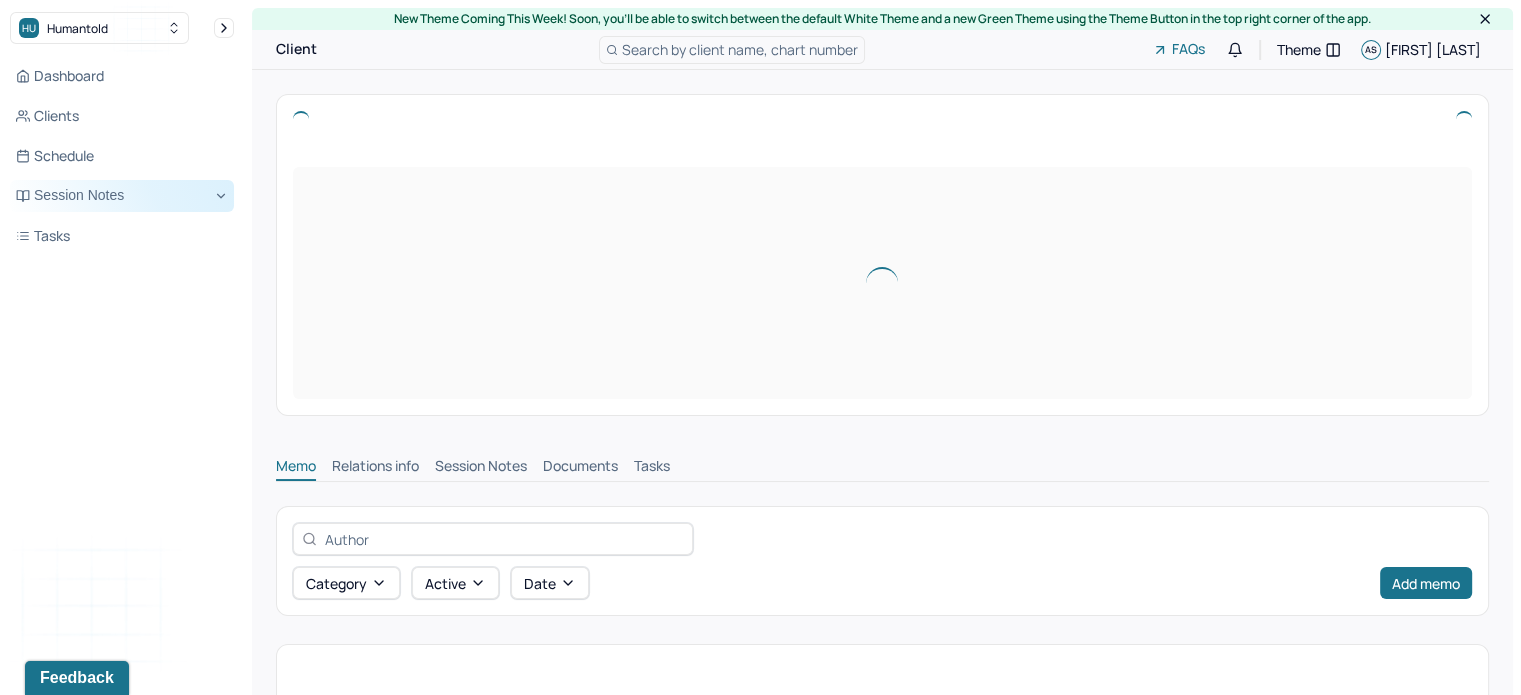 click on "Session Notes" at bounding box center [122, 196] 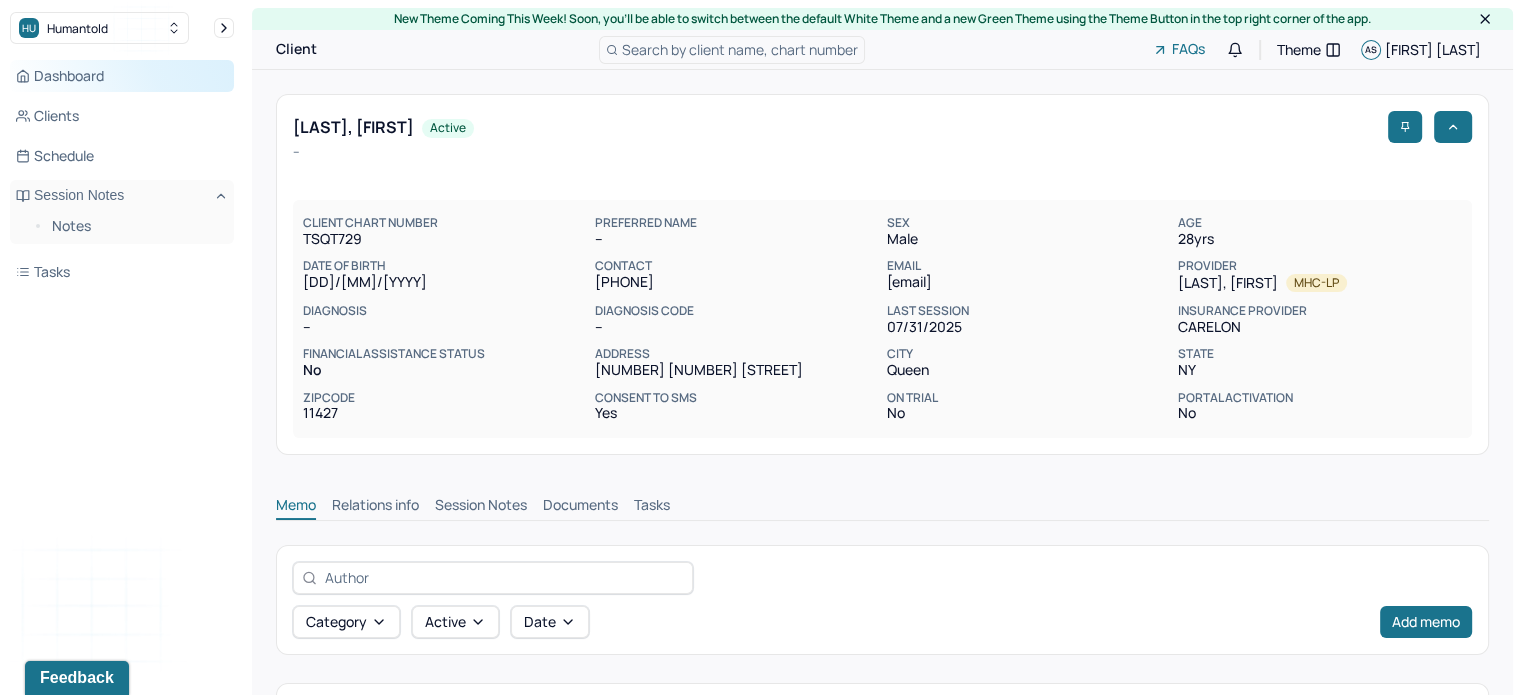 click on "Dashboard" at bounding box center [122, 76] 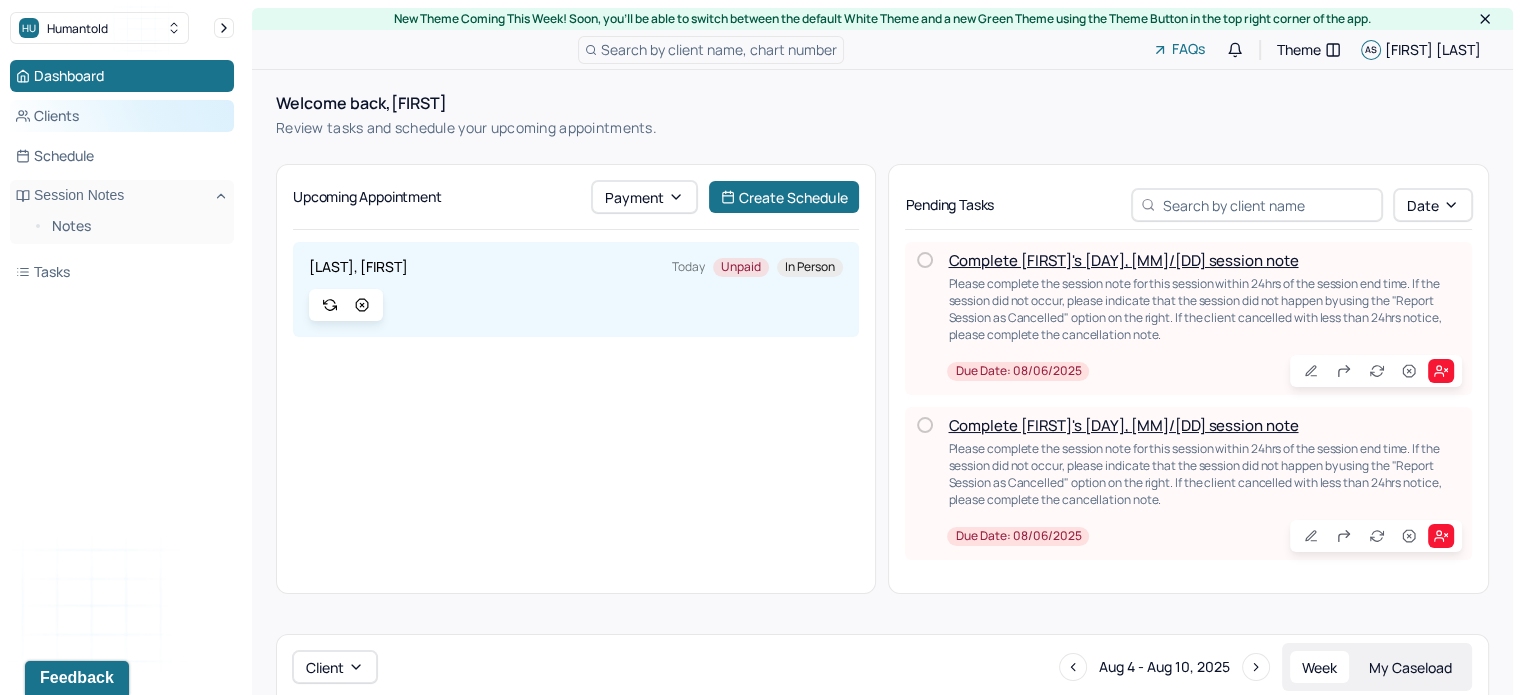 click on "Clients" at bounding box center (122, 116) 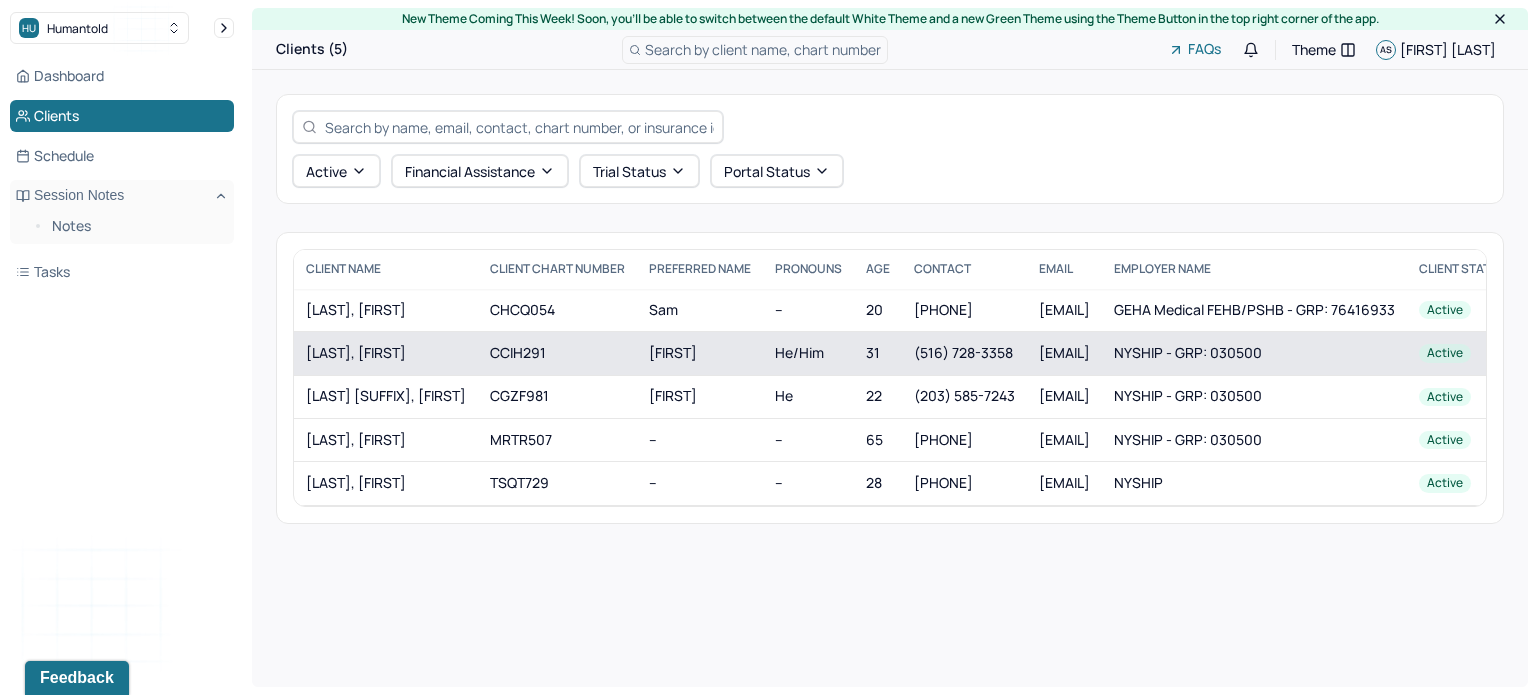 click on "[LAST], [FIRST]" at bounding box center (386, 353) 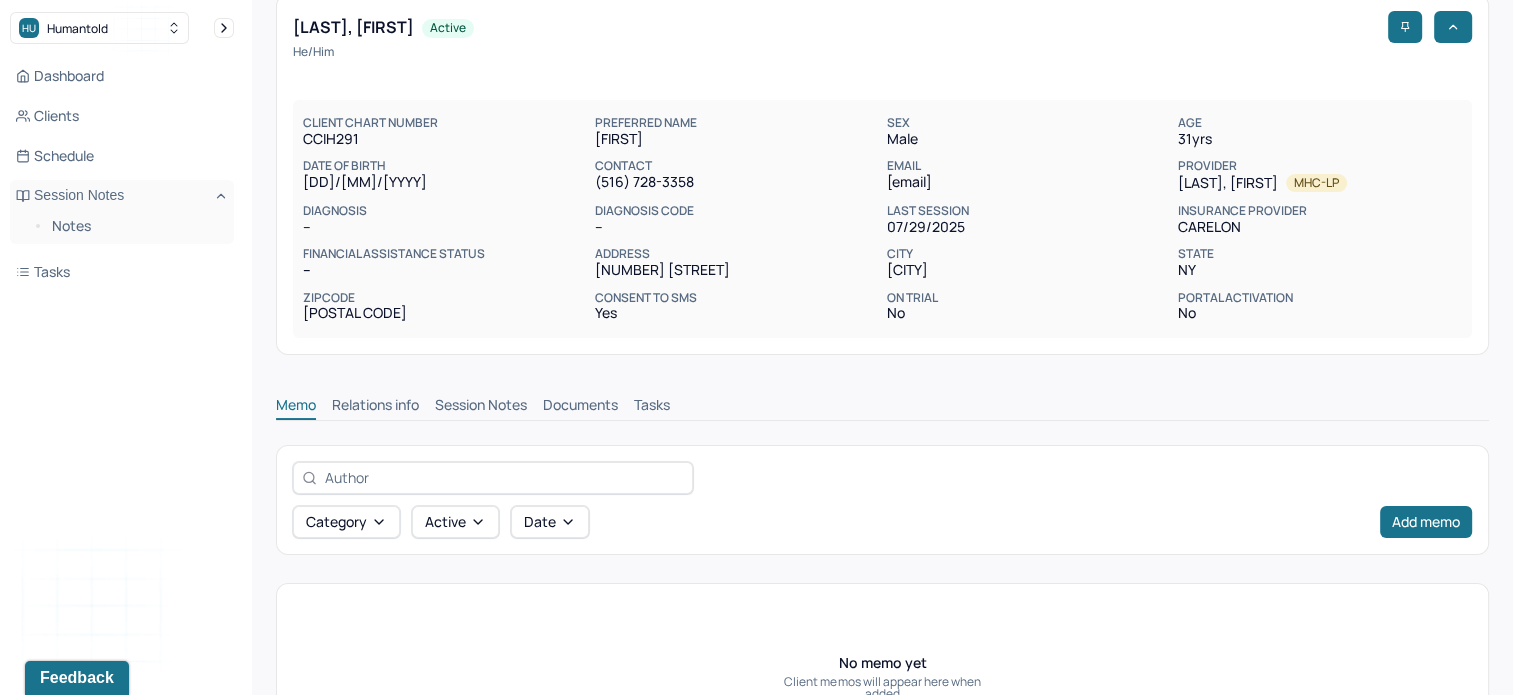 scroll, scrollTop: 104, scrollLeft: 0, axis: vertical 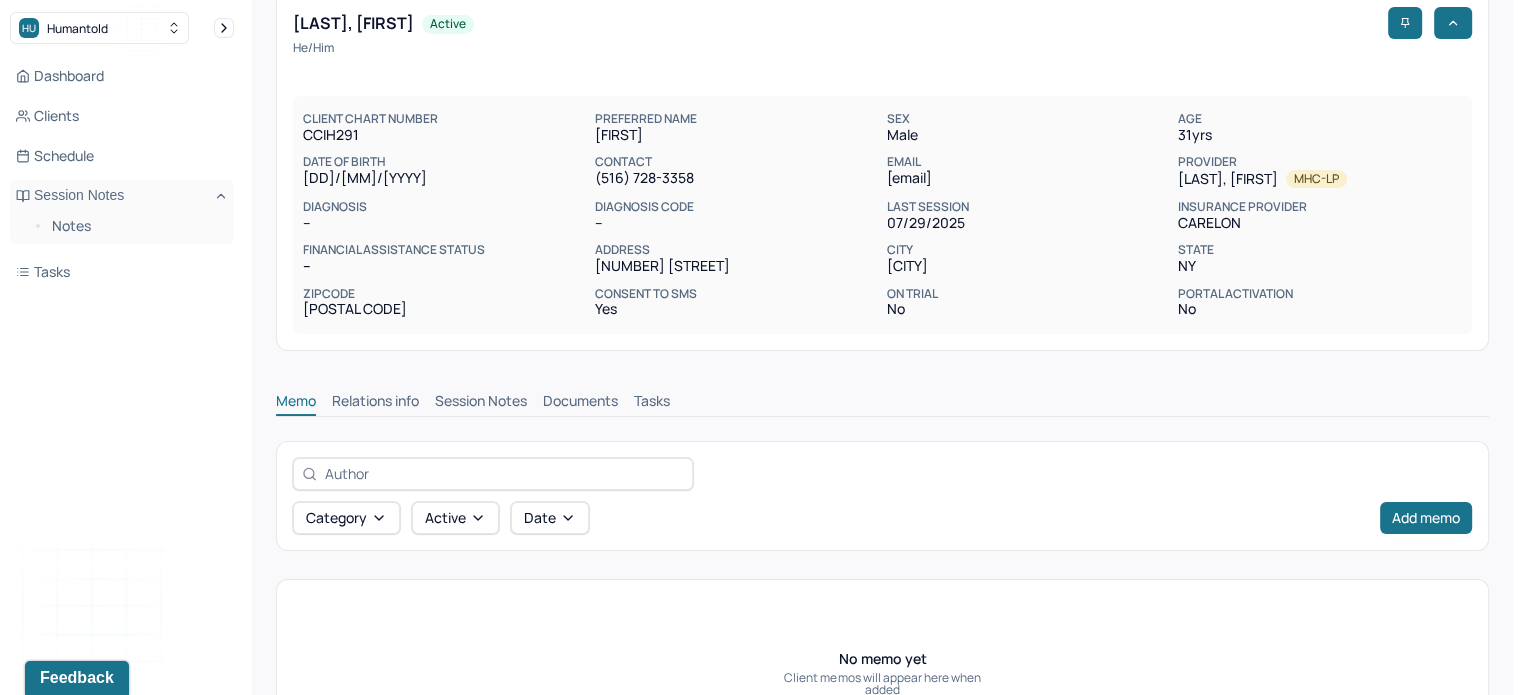 click on "Session Notes" at bounding box center [481, 403] 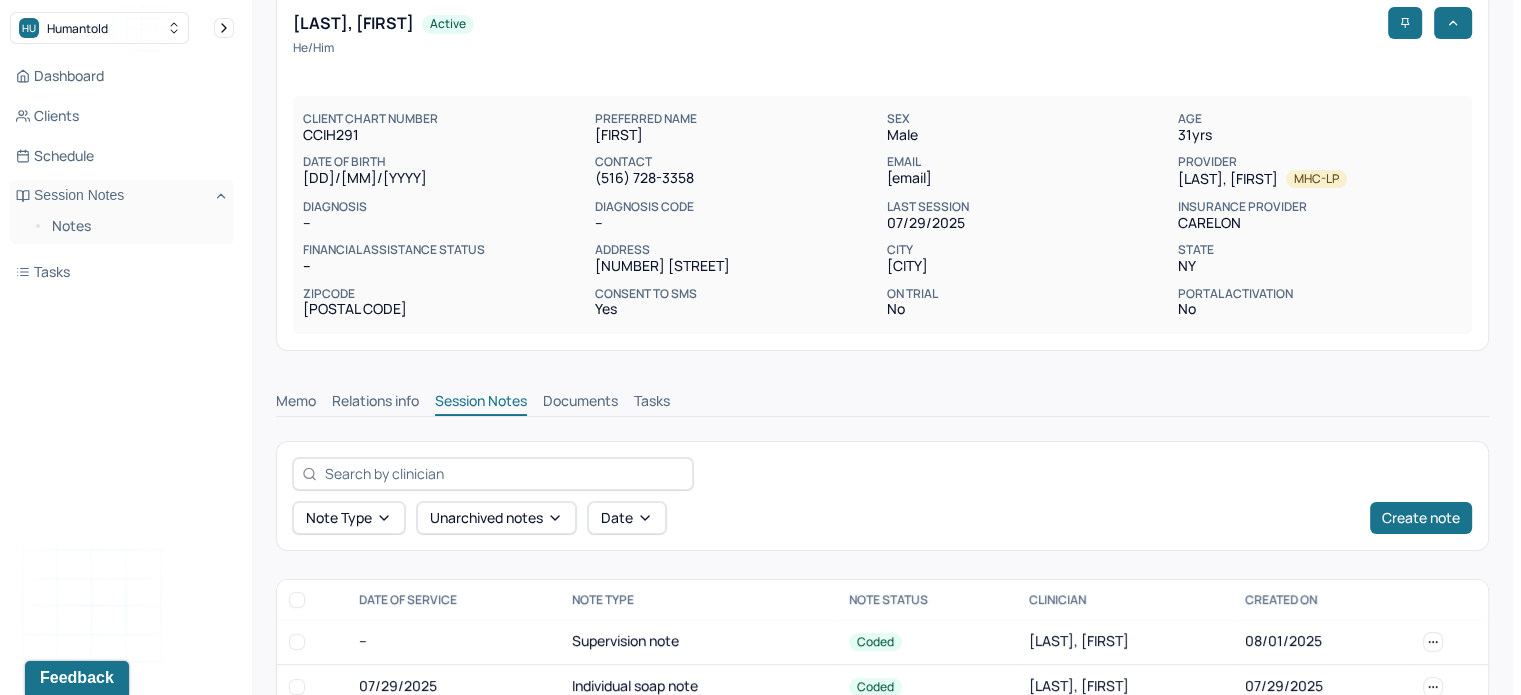 scroll, scrollTop: 240, scrollLeft: 0, axis: vertical 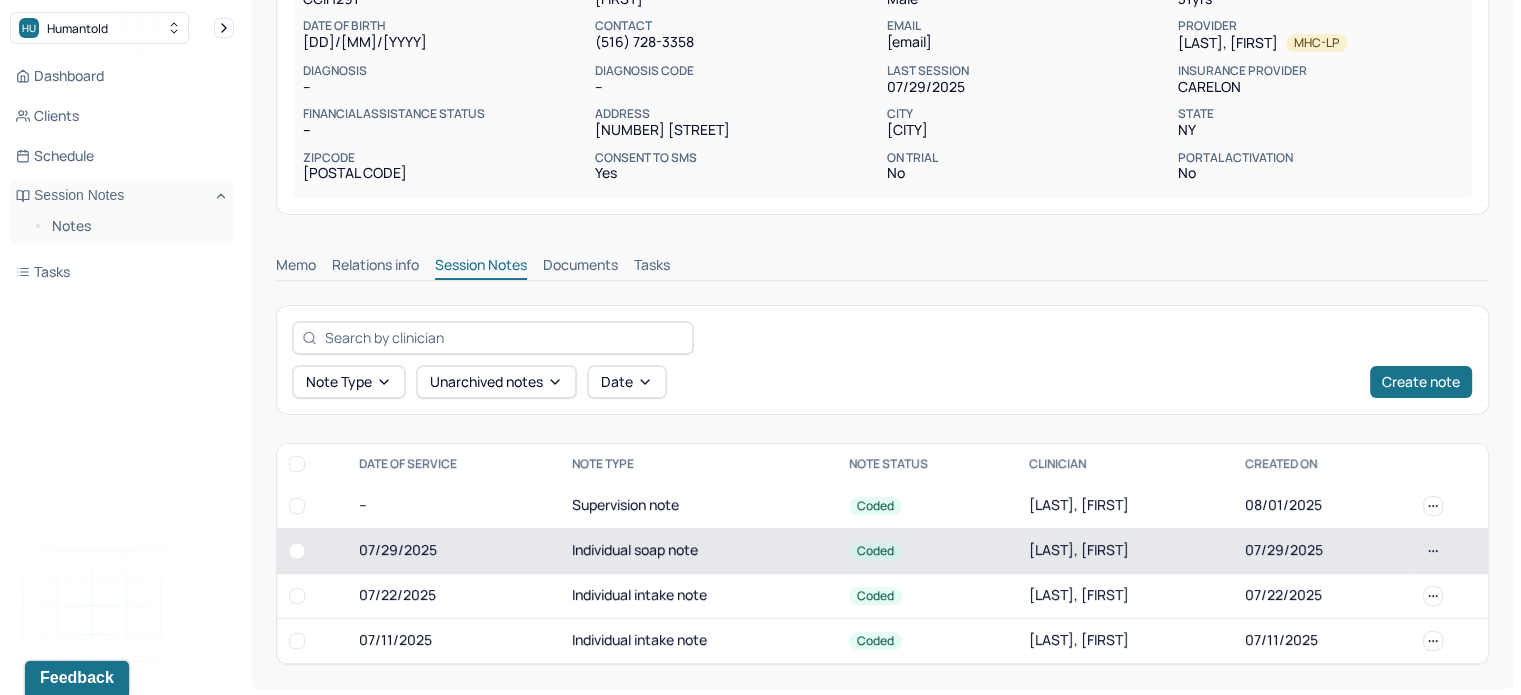 click on "Individual soap note" at bounding box center (698, 550) 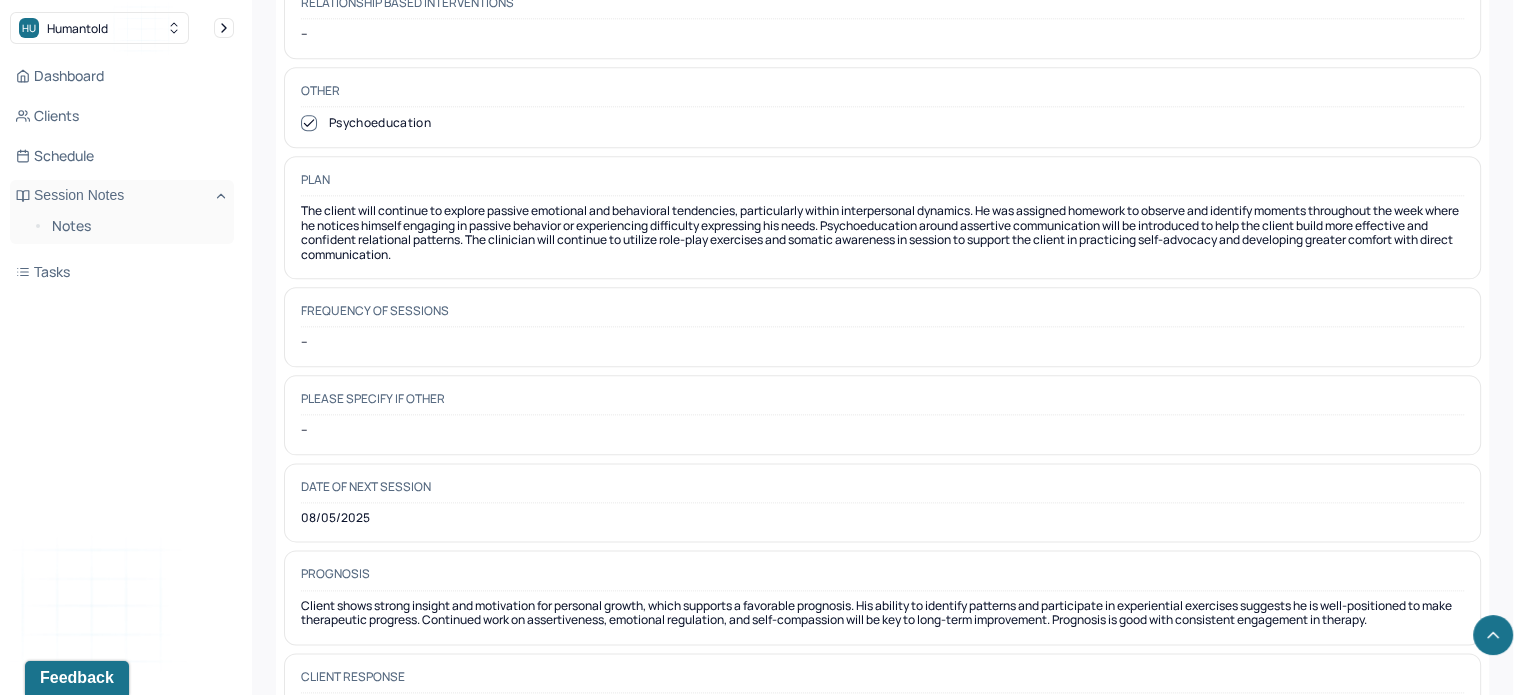 scroll, scrollTop: 2396, scrollLeft: 0, axis: vertical 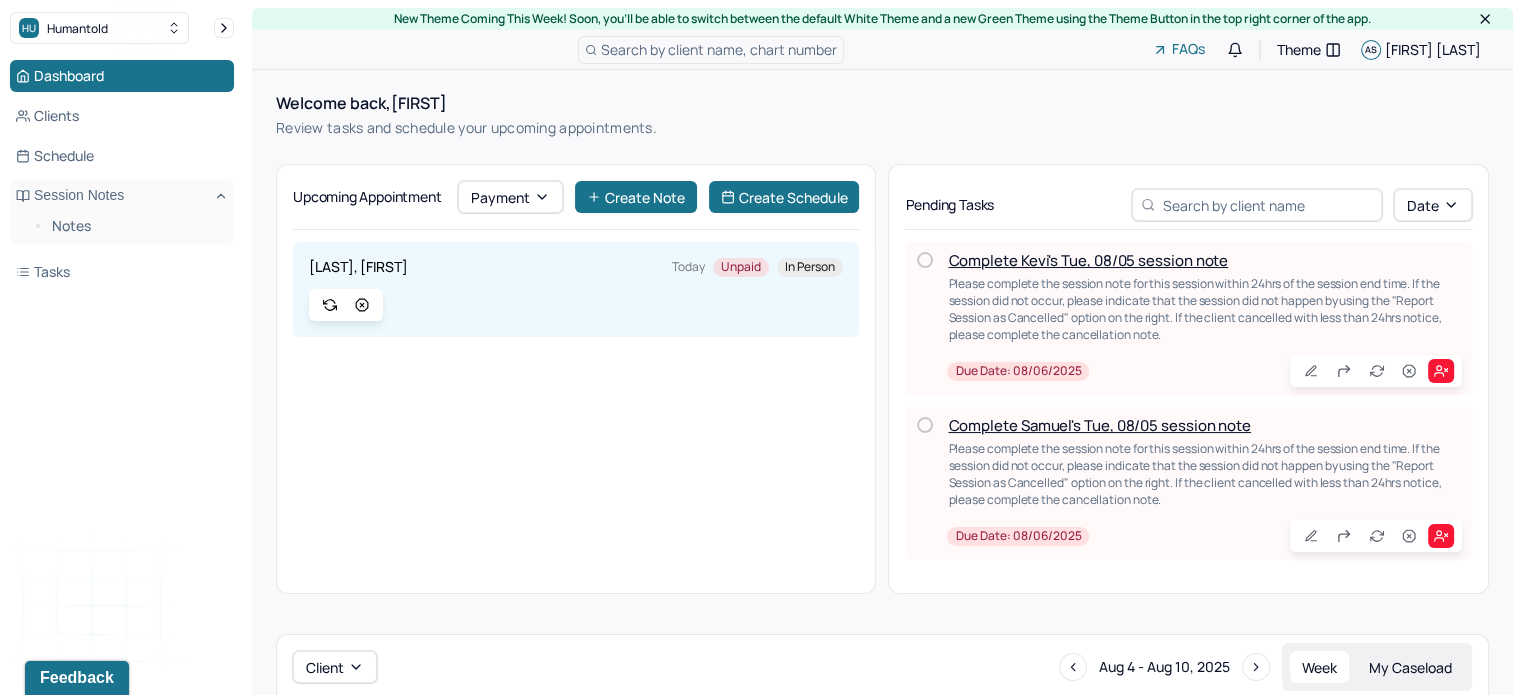 click on "Welcome back,  Andres Review tasks and schedule your upcoming appointments. Upcoming Appointment Payment Create Note Create Schedule CANICK, SAMUEL Today Unpaid In person Pending Tasks Date Complete Kevi's Tue, 08/05 session note Please complete the session note for this session within 24hrs of the session end time. If the session did not occur, please indicate that the session did not happen by using the "Report Session as Cancelled" option on the right. If the client cancelled with less than 24hrs notice, please complete the cancellation note. Due date: 08/06/2025 Complete Samuel's Tue, 08/05 session note Please complete the session note for this session within 24hrs of the session end time. If the session did not occur, please indicate that the session did not happen by using the "Report Session as Cancelled" option on the right. If the client cancelled with less than 24hrs notice, please complete the cancellation note. Due date: 08/06/2025 Client Aug 4 - Aug 10, 2025 Week My Caseload 4 Mon 5 Tue U H C S S" at bounding box center (882, 521) 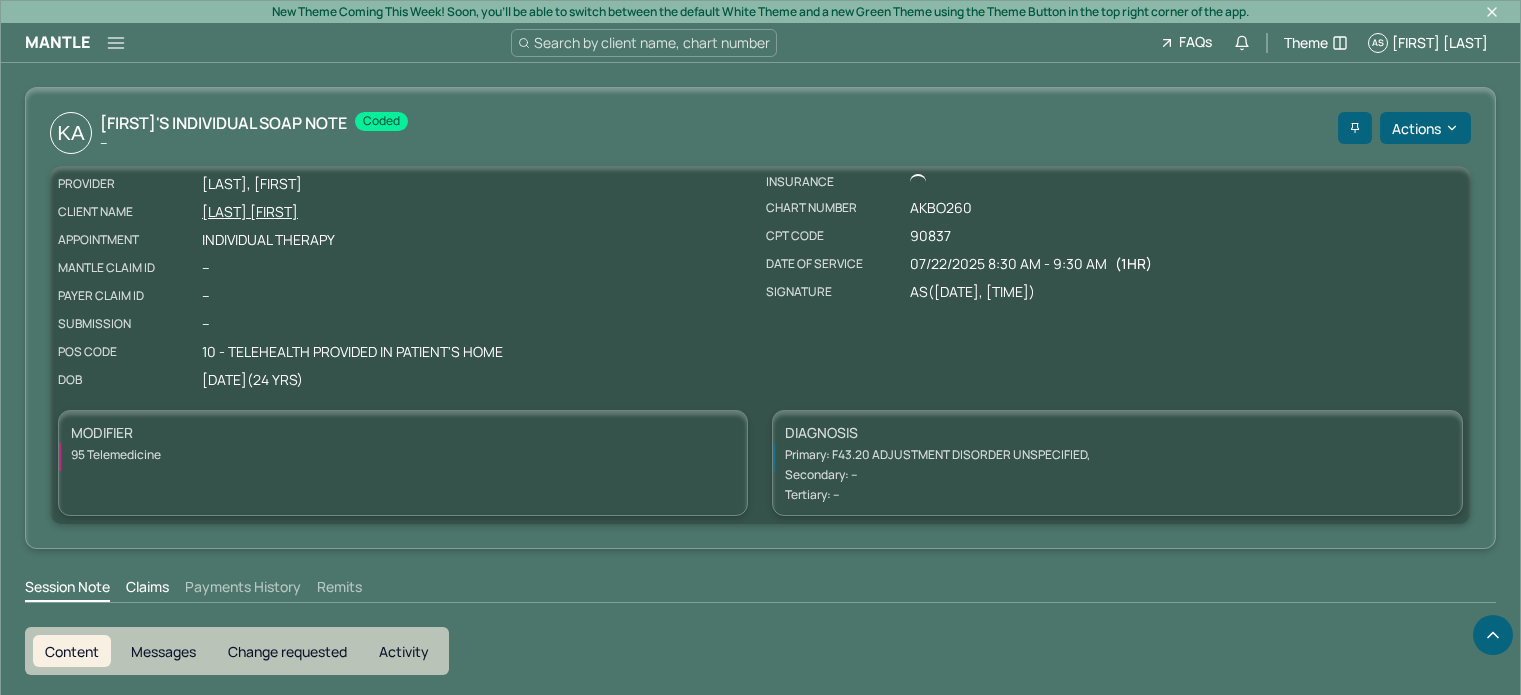 scroll, scrollTop: 2876, scrollLeft: 0, axis: vertical 